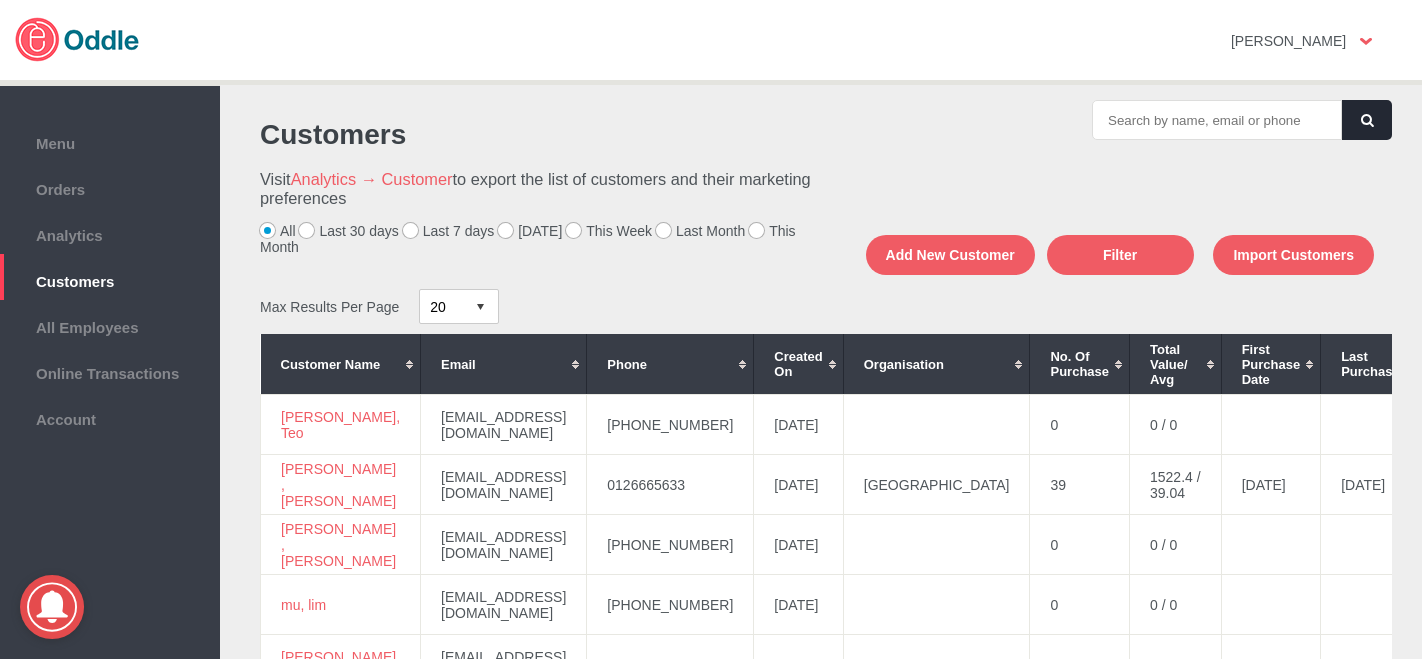 scroll, scrollTop: 0, scrollLeft: 0, axis: both 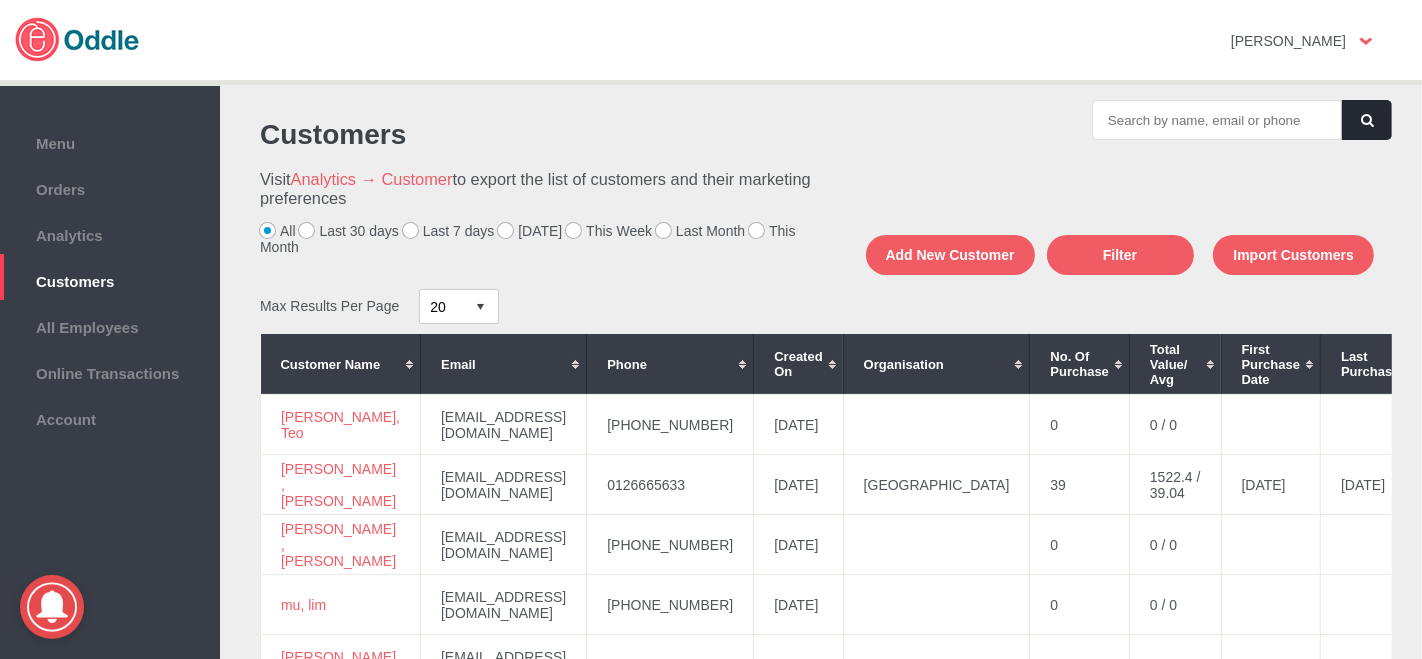 click on "[DATE]" at bounding box center (530, 231) 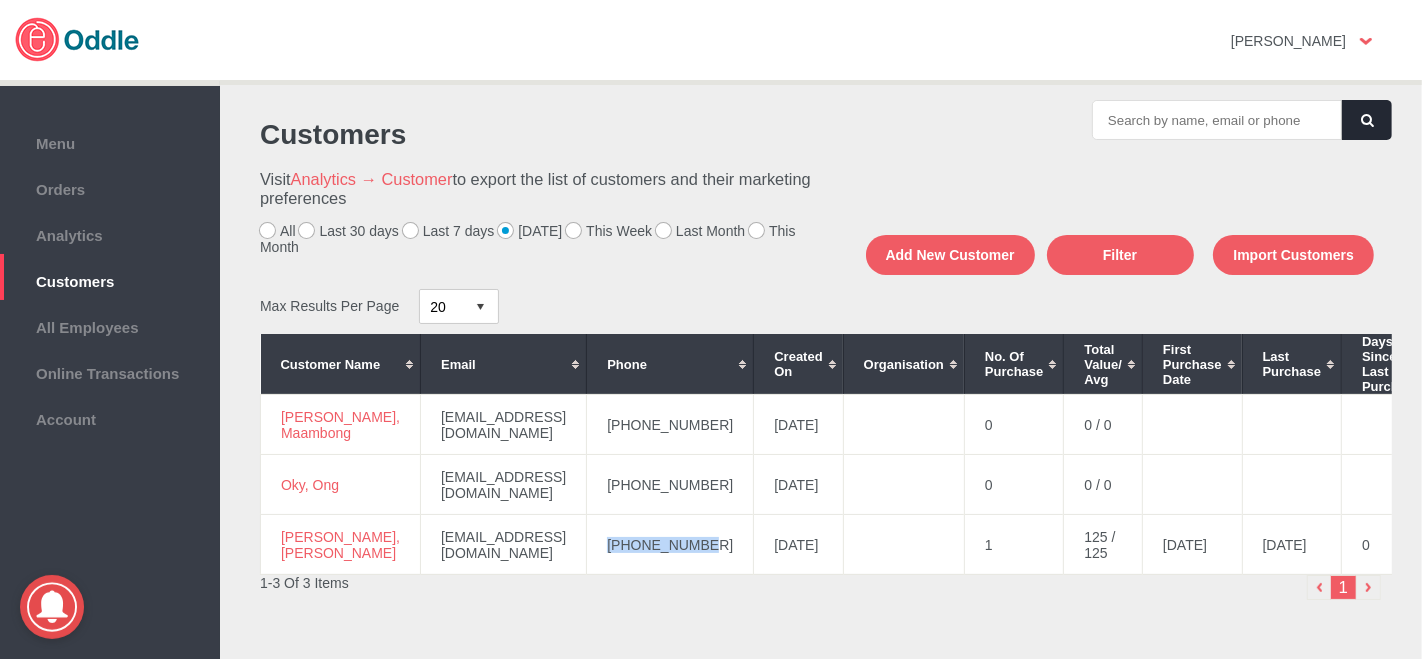 drag, startPoint x: 714, startPoint y: 548, endPoint x: 607, endPoint y: 544, distance: 107.07474 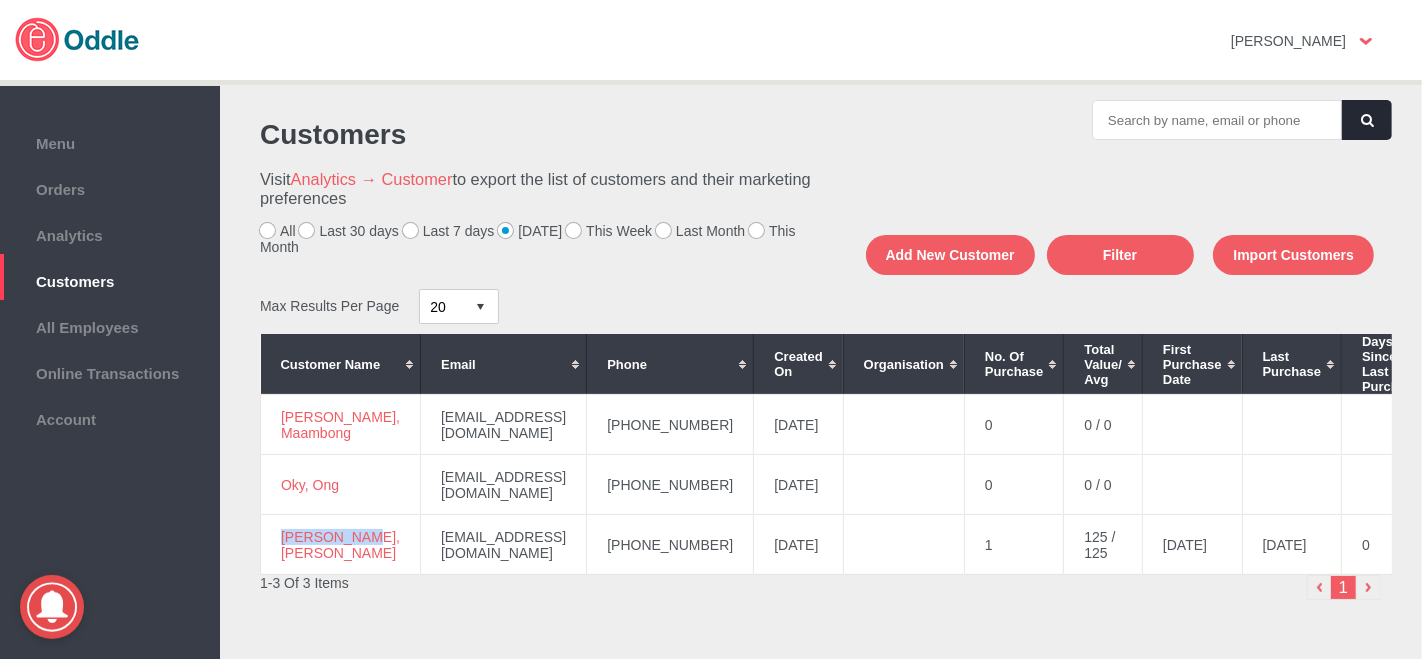 drag, startPoint x: 348, startPoint y: 558, endPoint x: 273, endPoint y: 537, distance: 77.88453 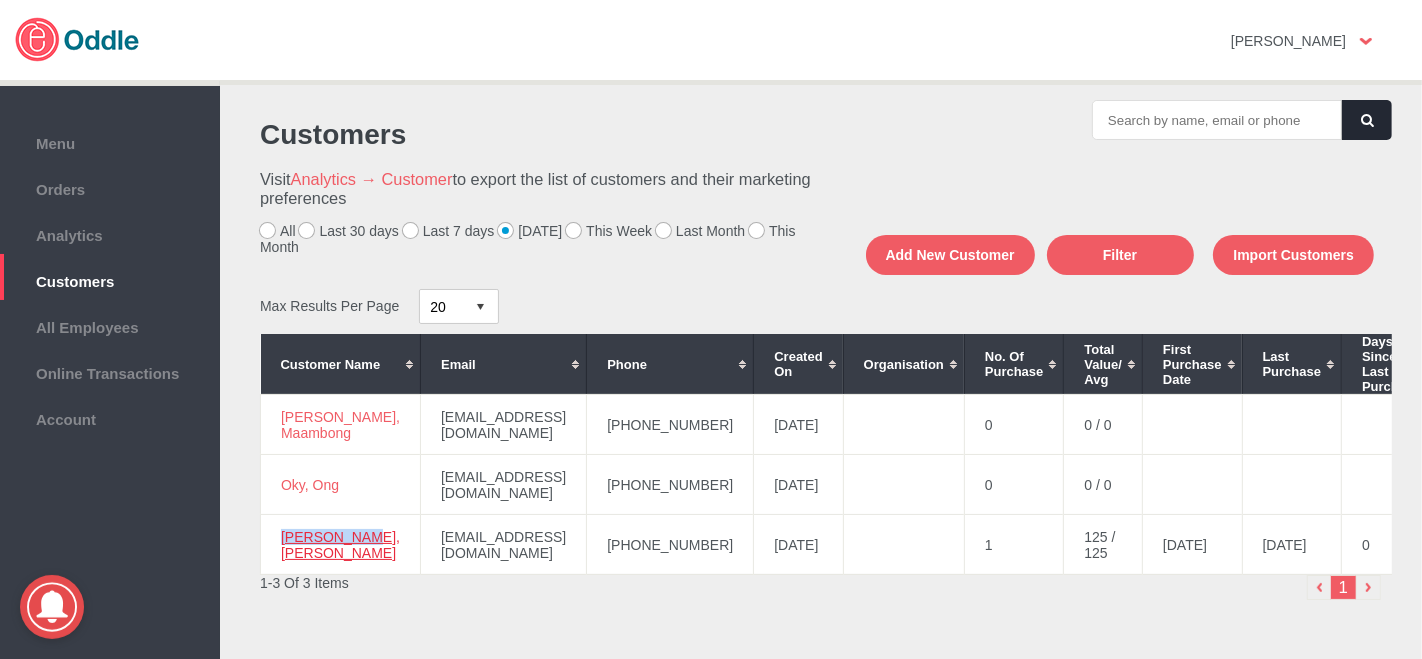 copy on "Paula, Sena" 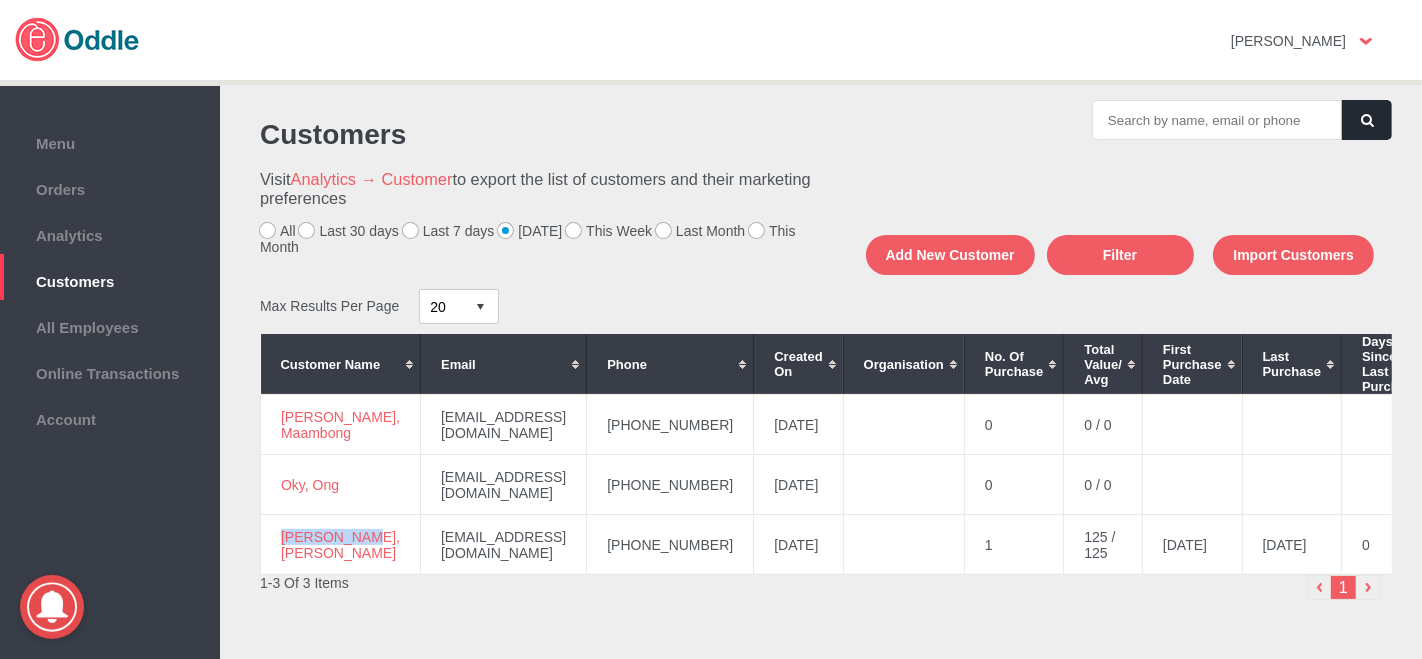 click on "Last 7 days" at bounding box center [449, 231] 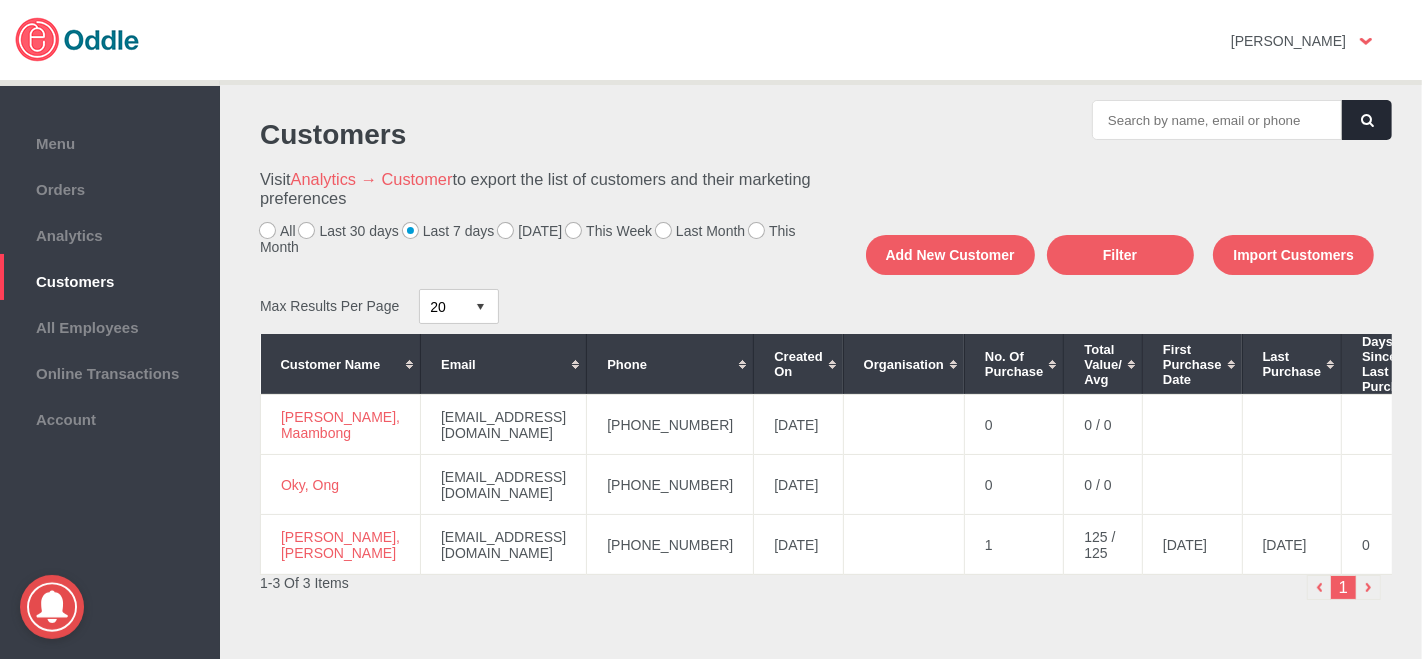 click on "This Week" at bounding box center (609, 231) 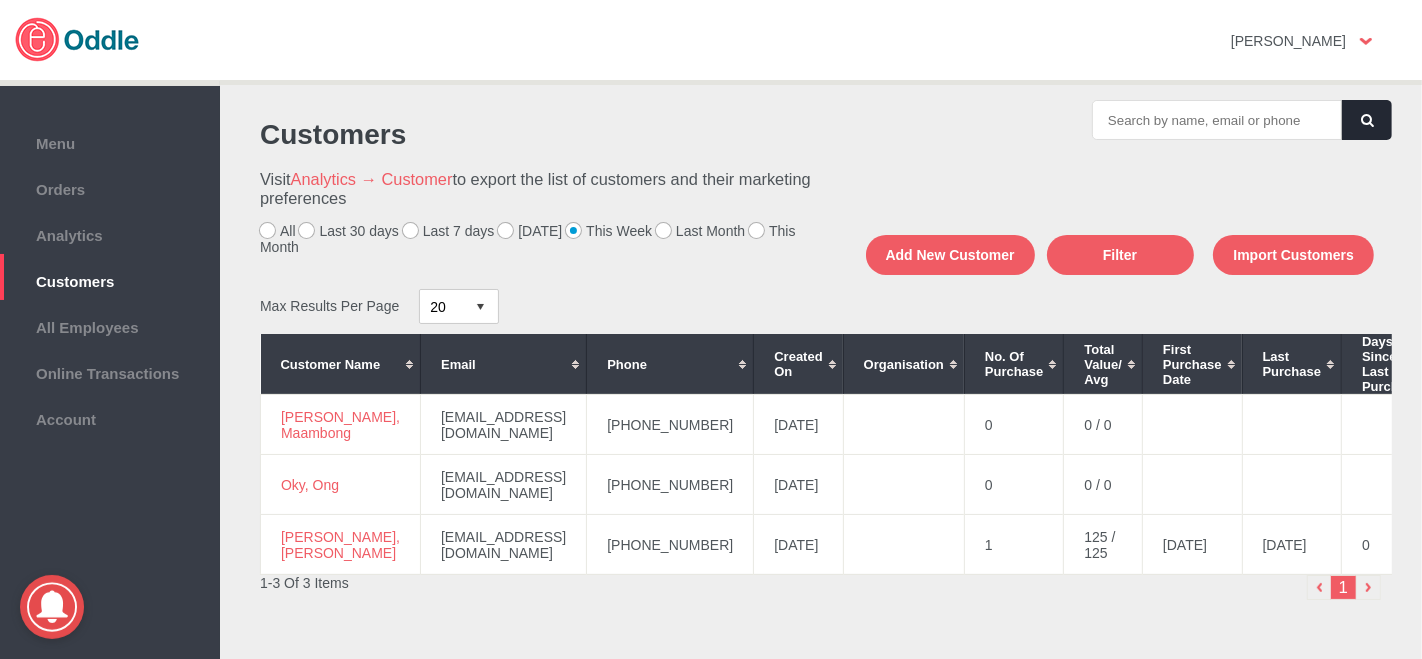 click on "Last Month" at bounding box center (700, 231) 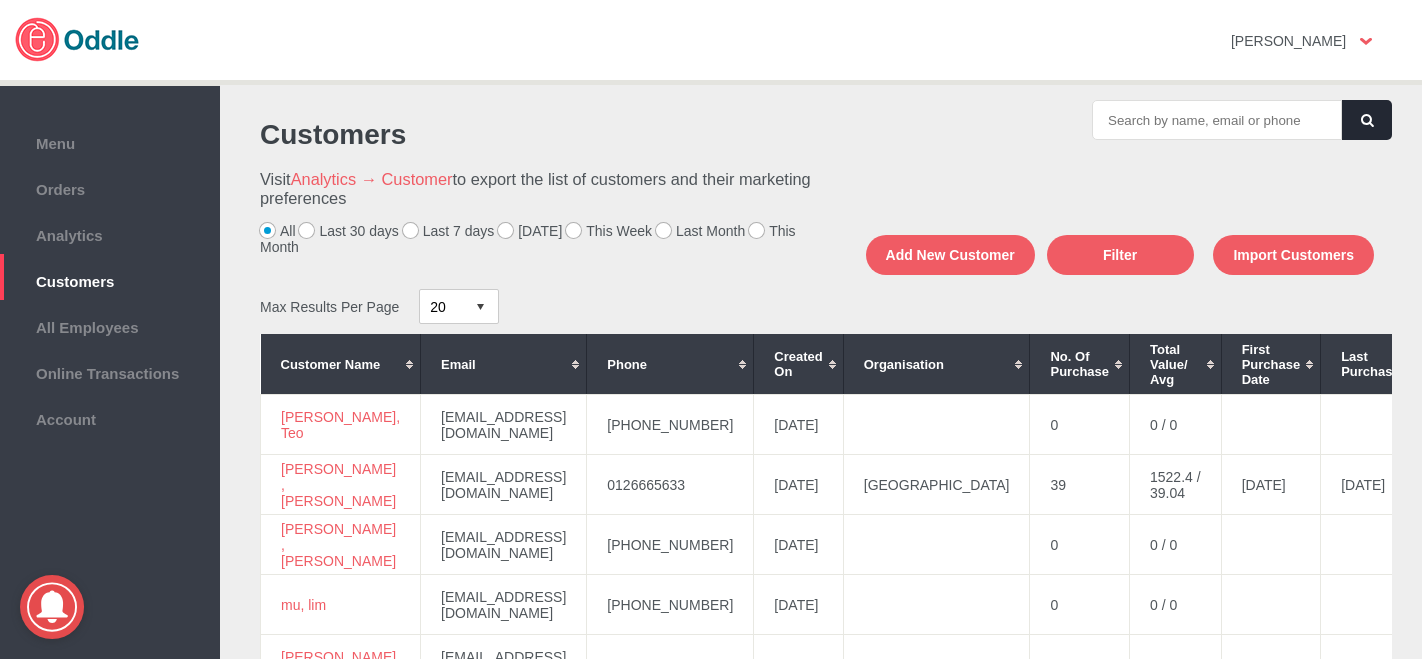 scroll, scrollTop: 0, scrollLeft: 0, axis: both 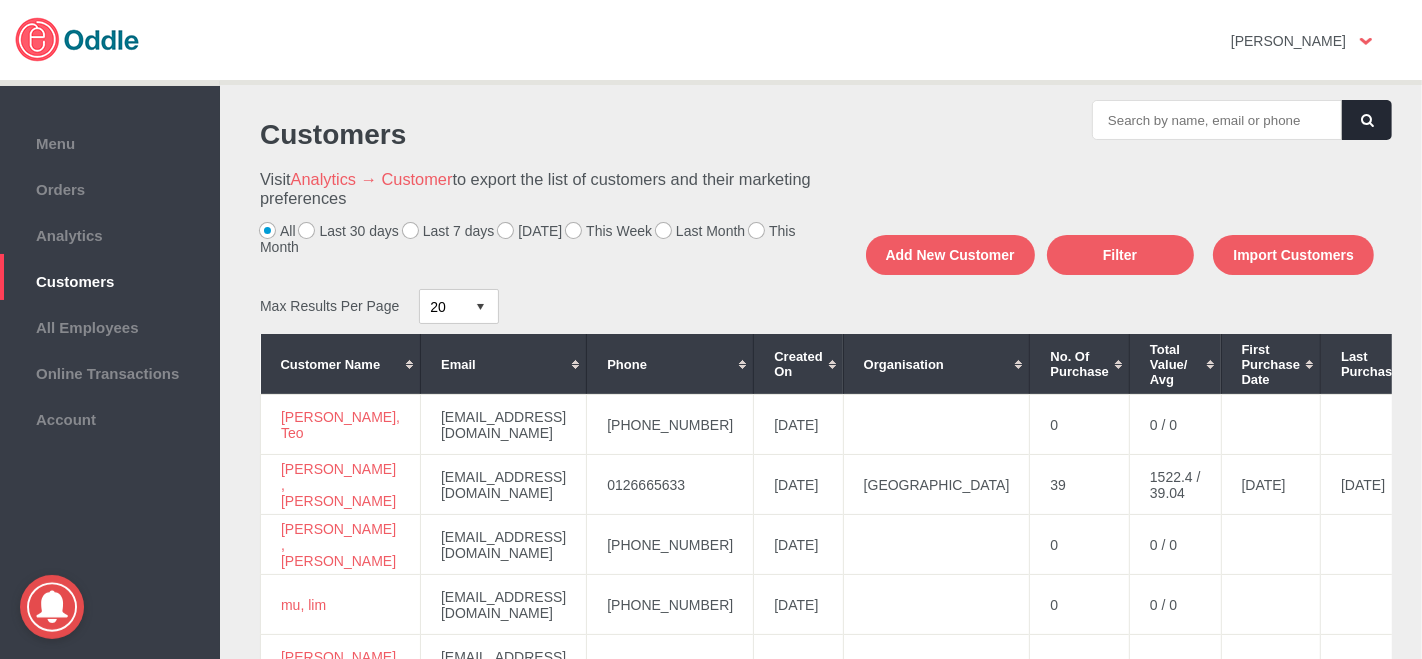 click on "Last 7 days" at bounding box center [449, 231] 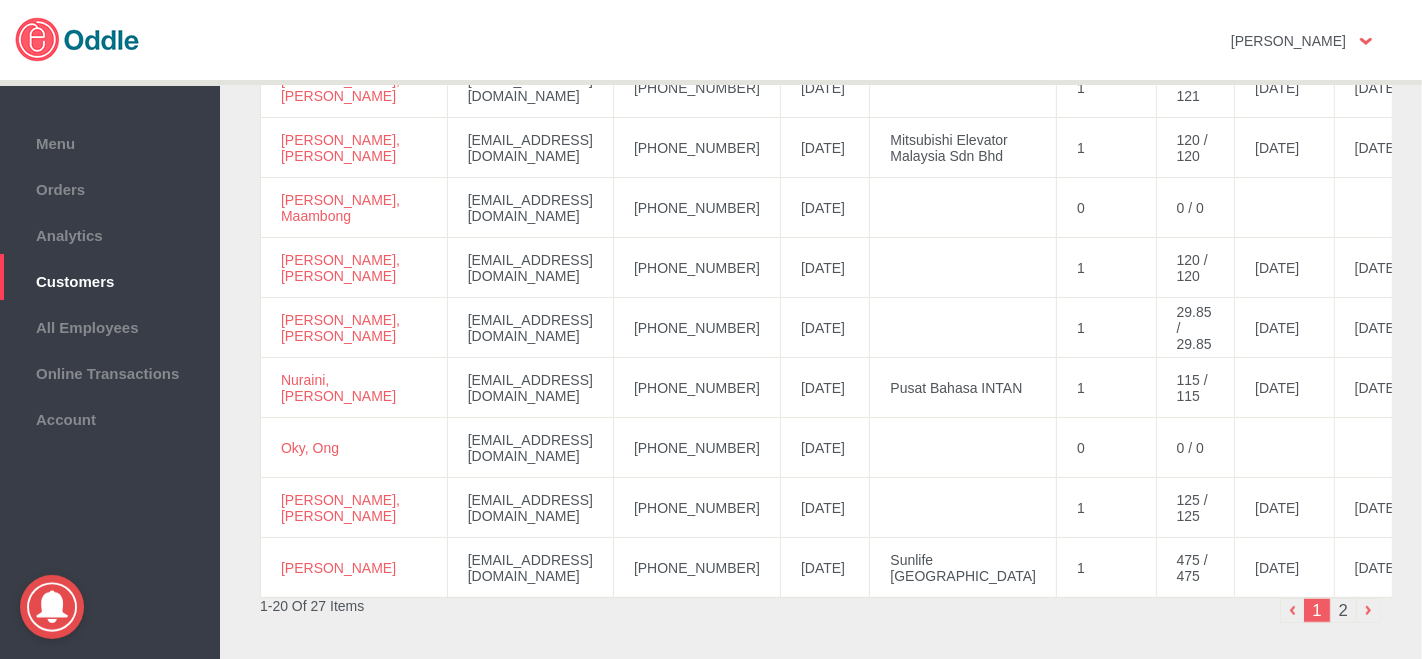 scroll, scrollTop: 1000, scrollLeft: 0, axis: vertical 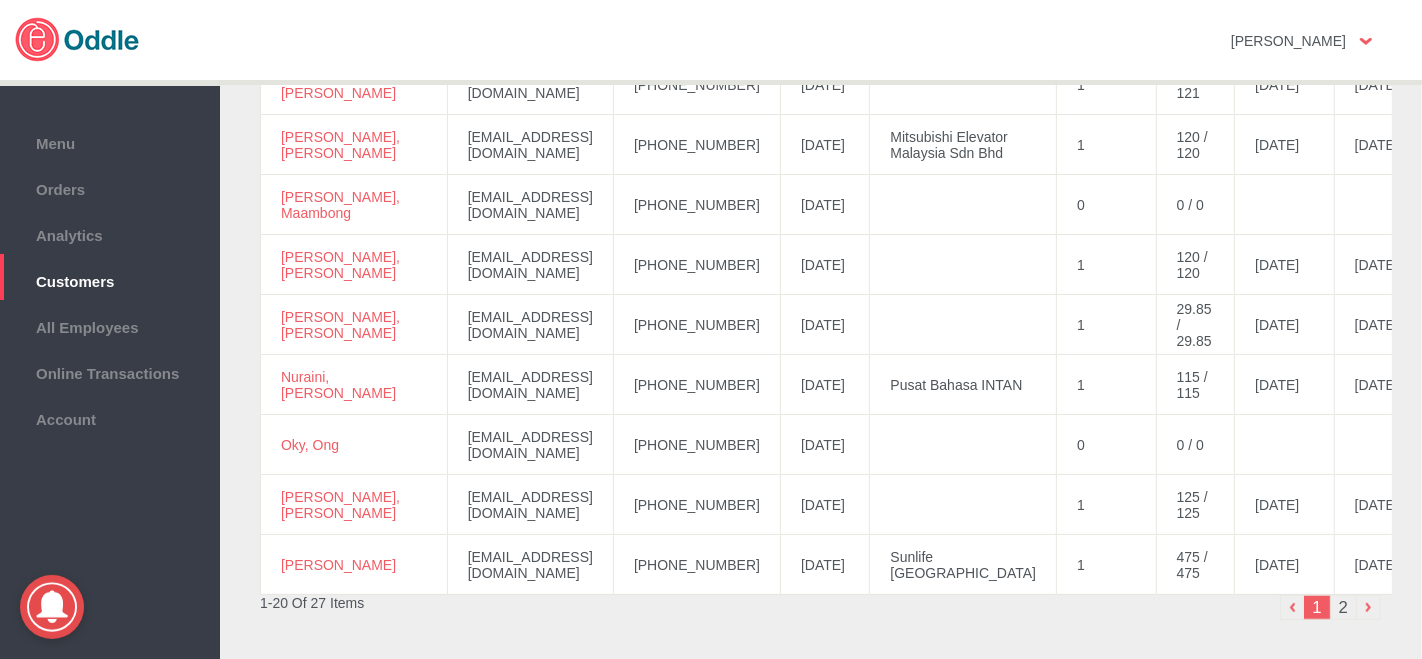 click on "2" at bounding box center [1343, 607] 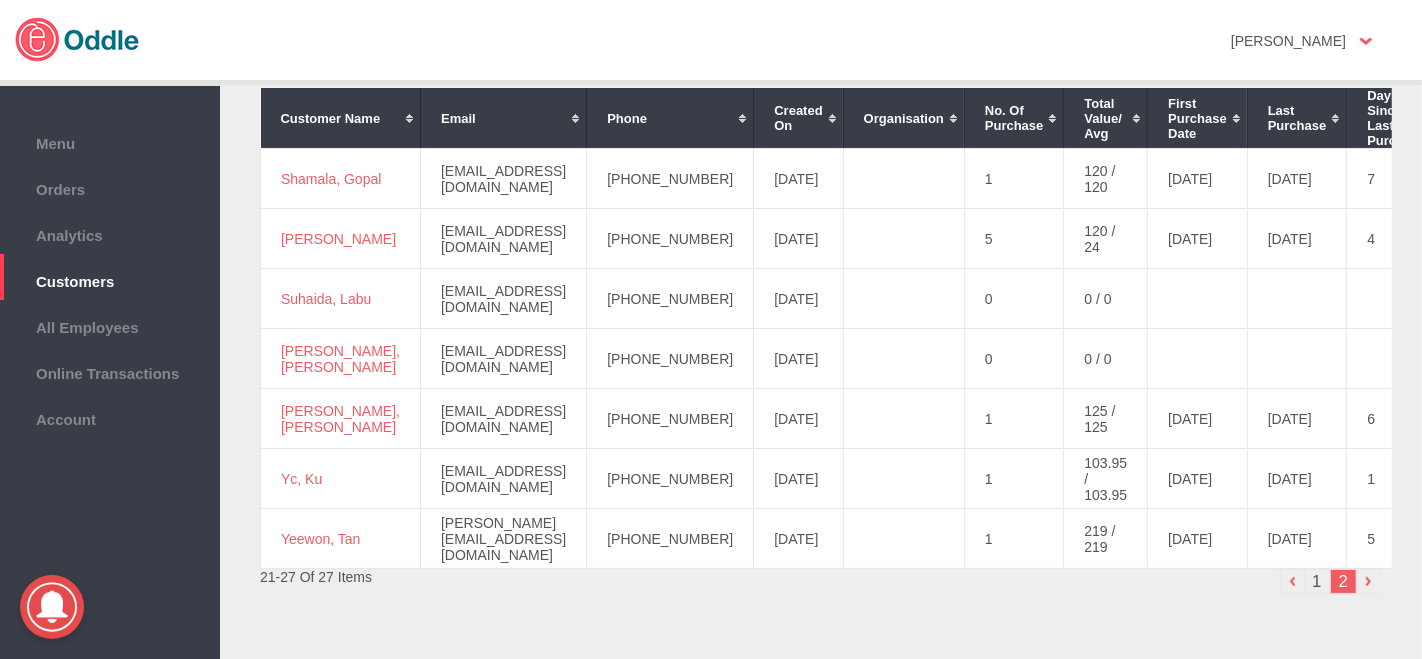 scroll, scrollTop: 216, scrollLeft: 0, axis: vertical 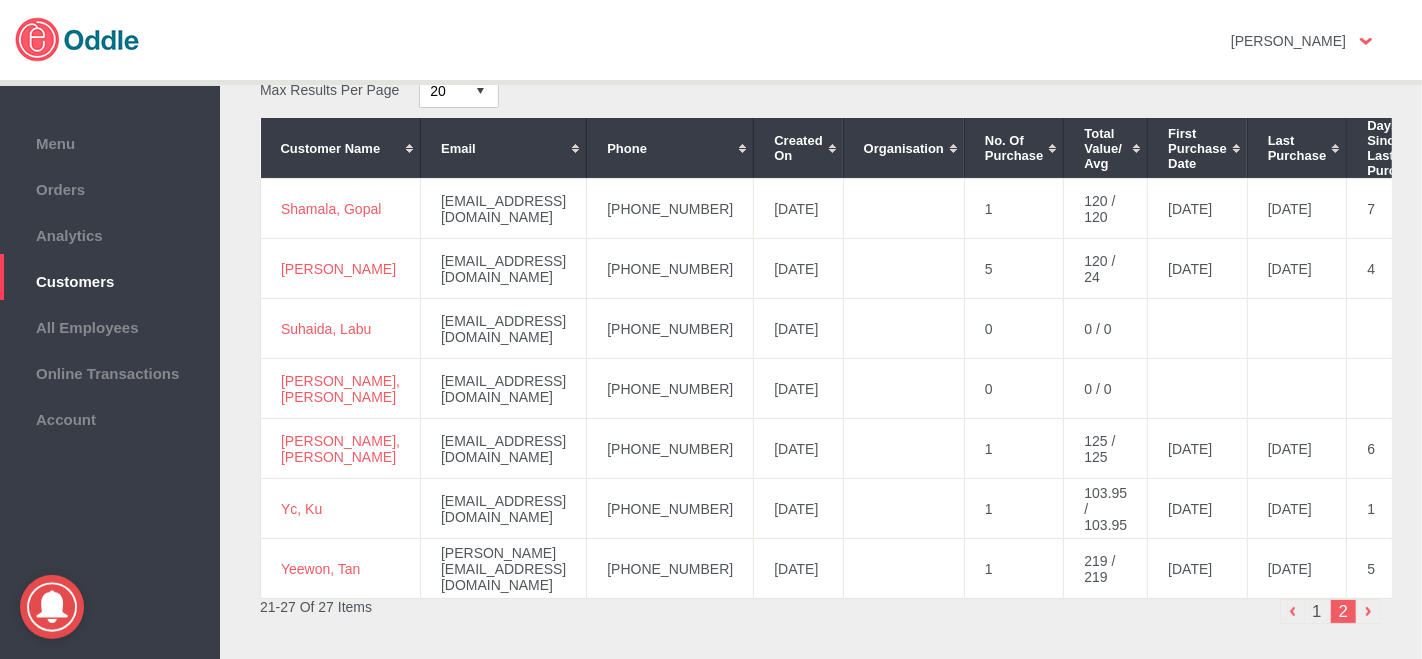click on "1" at bounding box center [1317, 611] 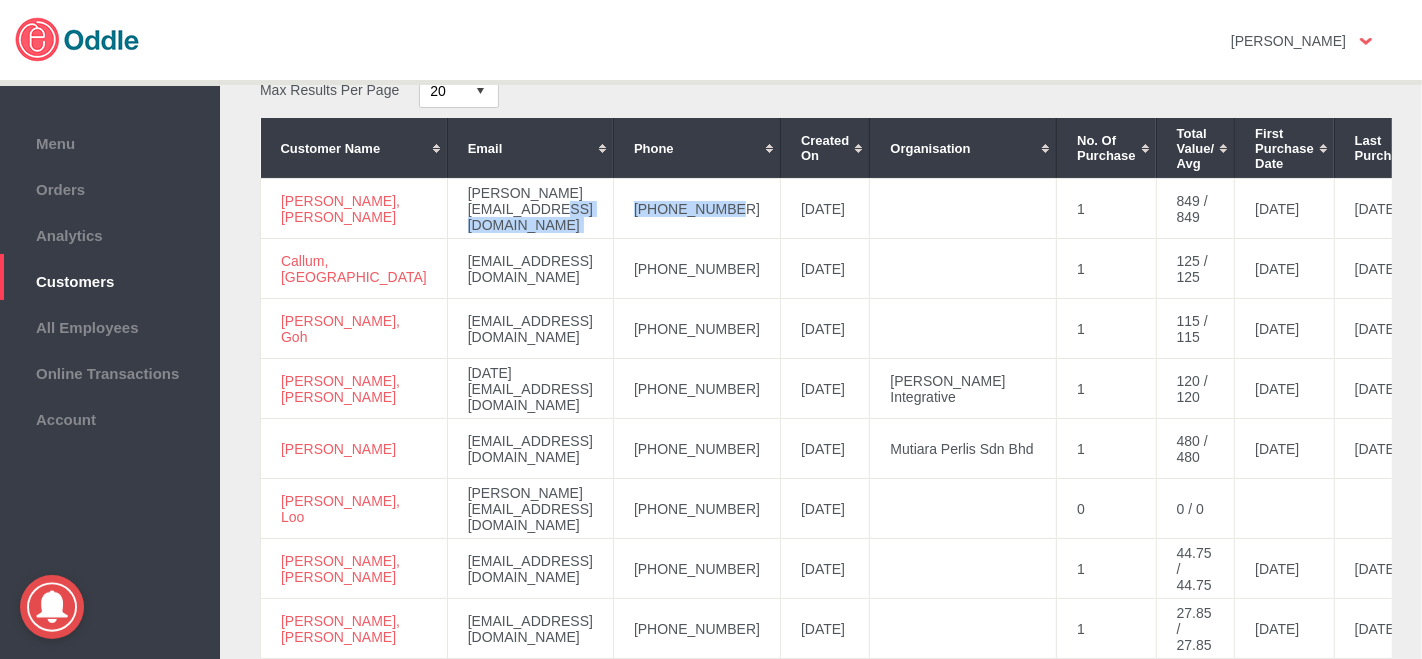 drag, startPoint x: 722, startPoint y: 213, endPoint x: 599, endPoint y: 218, distance: 123.101585 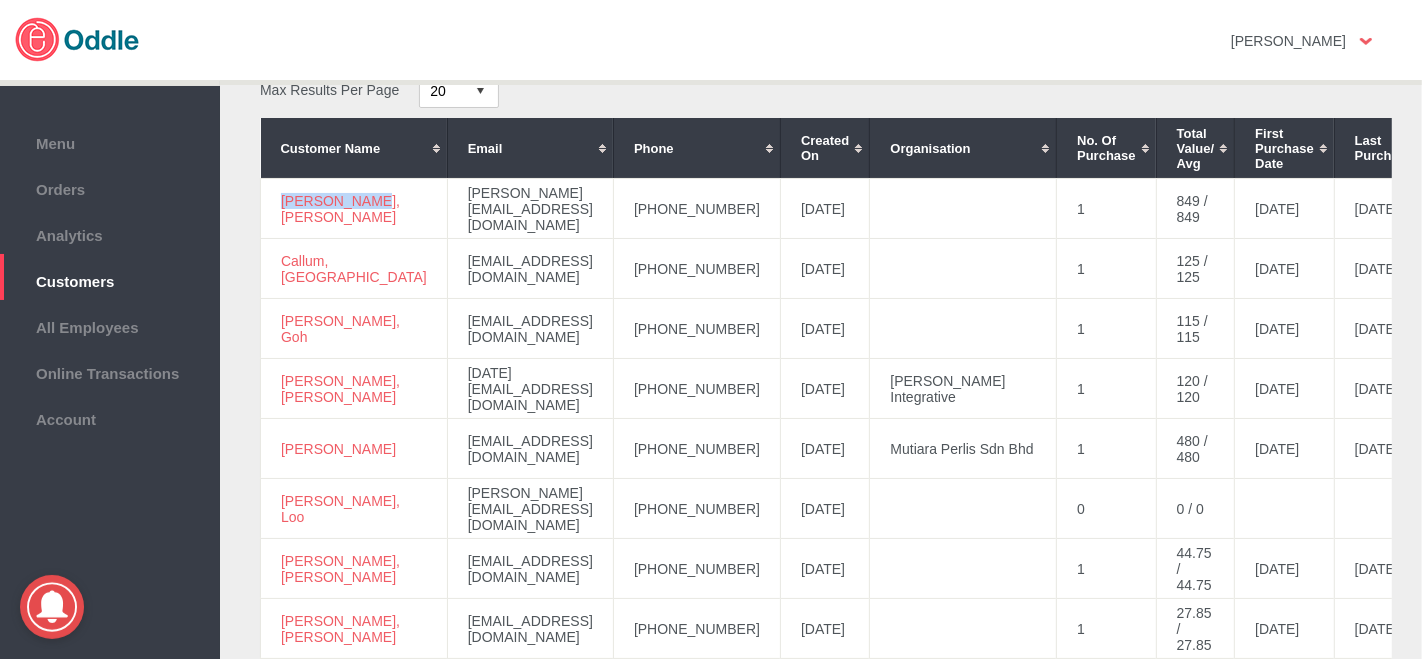 drag, startPoint x: 368, startPoint y: 213, endPoint x: 270, endPoint y: 212, distance: 98.005104 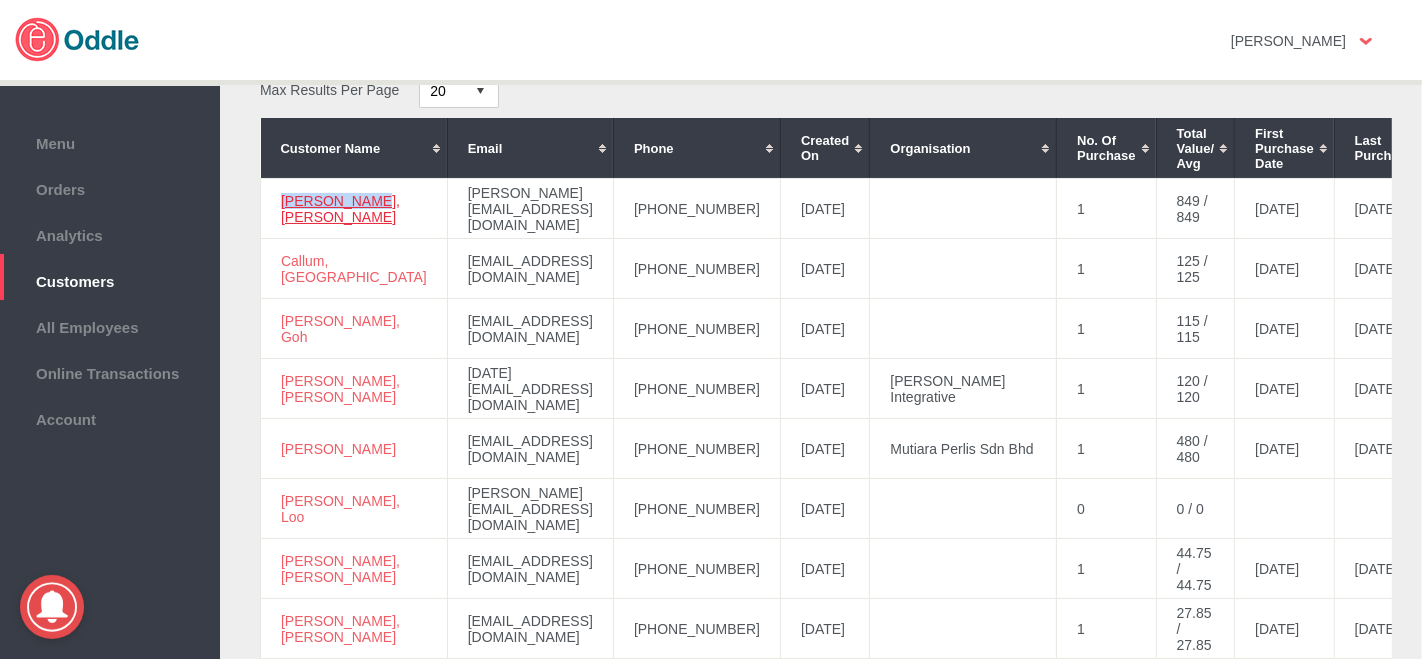 copy on "Ashley, Liew" 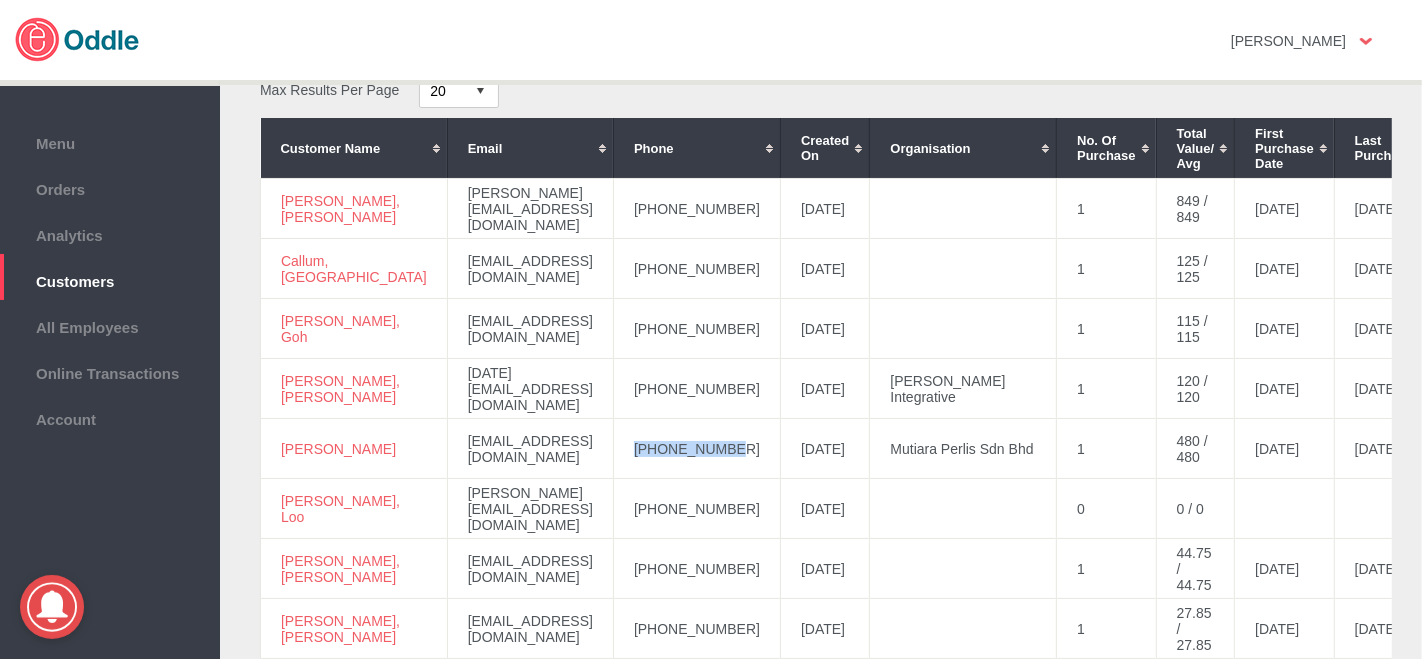 drag, startPoint x: 728, startPoint y: 440, endPoint x: 623, endPoint y: 450, distance: 105.47511 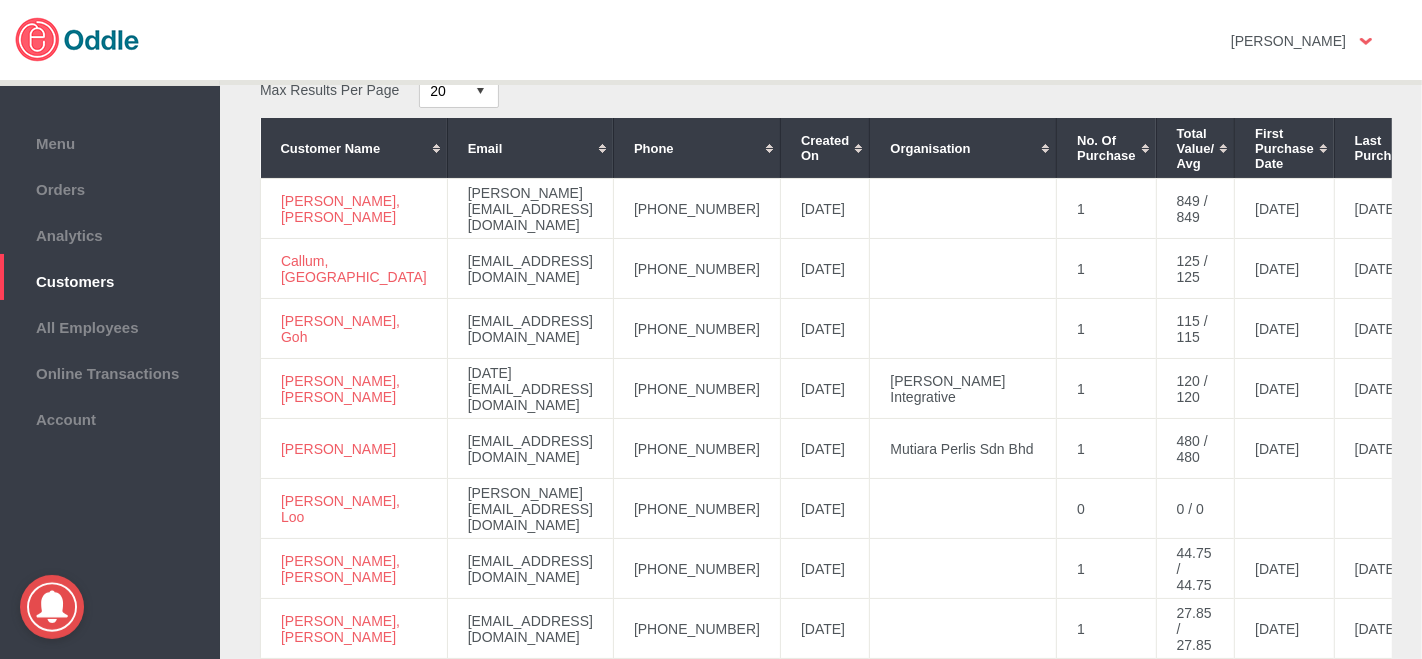 click on "Click here to cancel
Nicole
No messages
Support
Settings
Sign Out
Settings
Sign Out
Support
Menu
Orders
- Add Order
- General
- Pending" at bounding box center [711, 329] 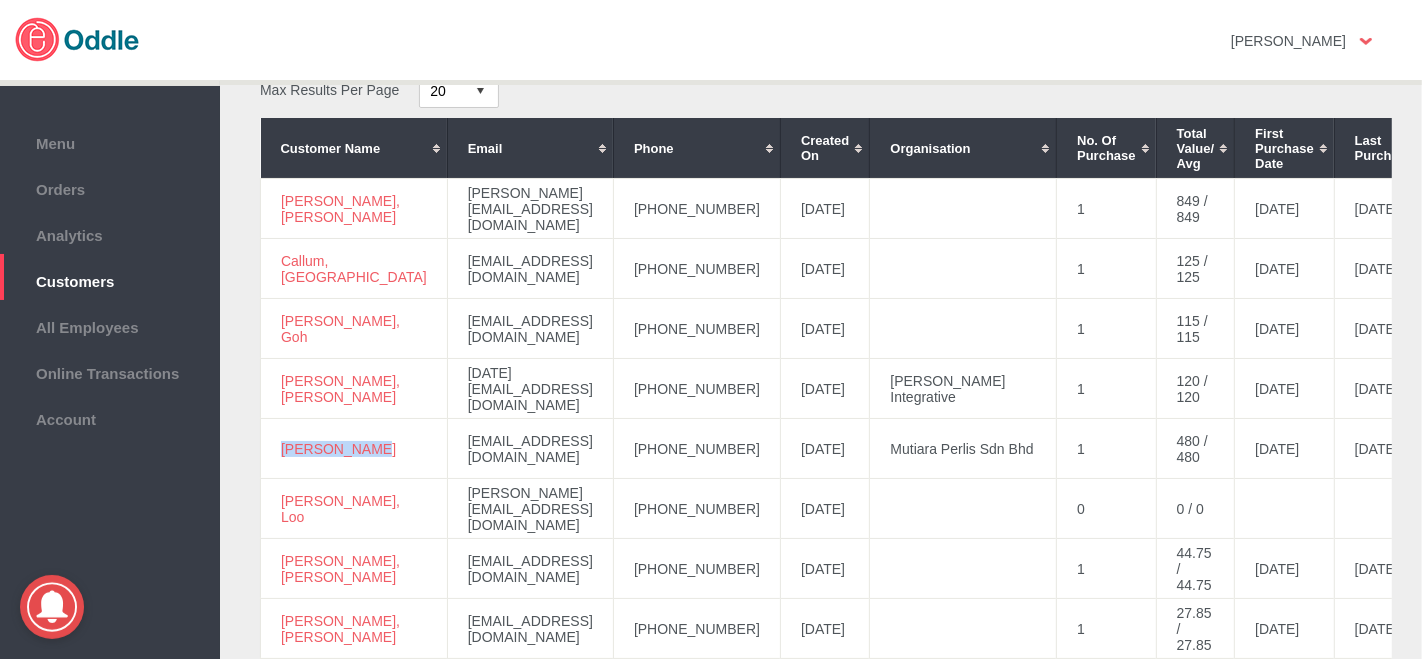 drag, startPoint x: 362, startPoint y: 447, endPoint x: 278, endPoint y: 443, distance: 84.095184 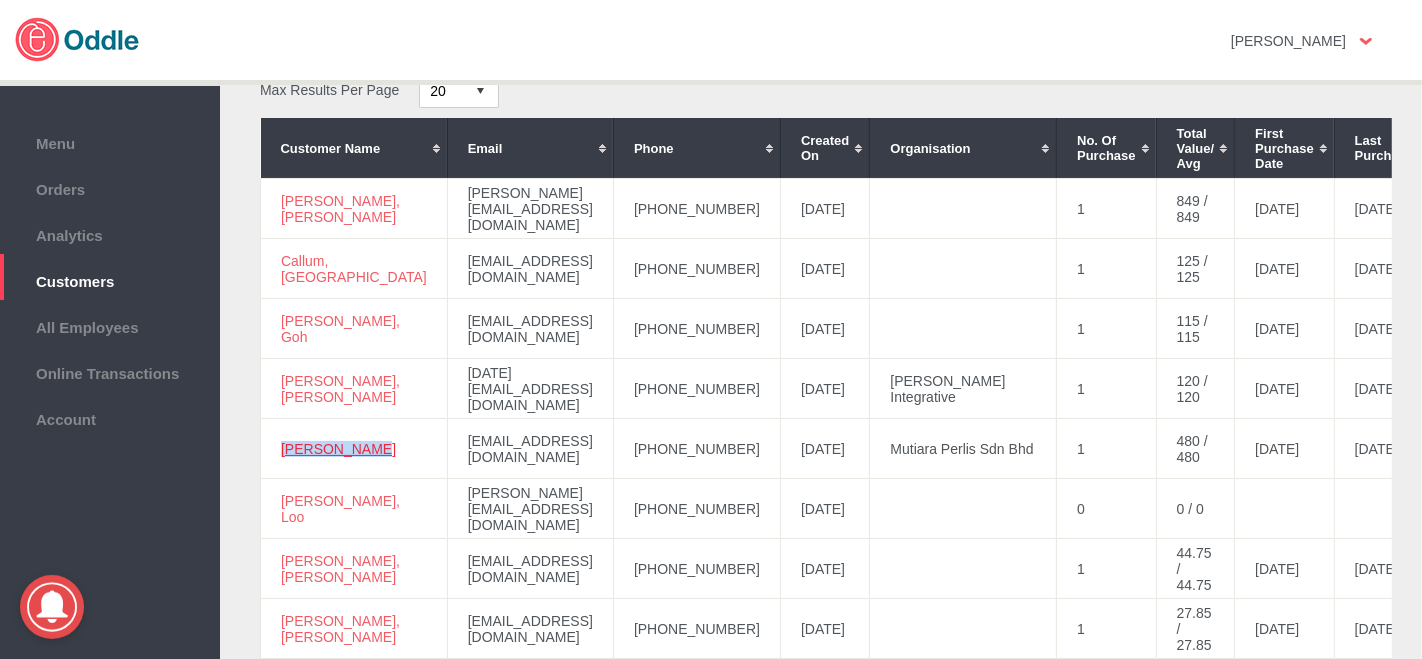 copy on "Dania, Ramli" 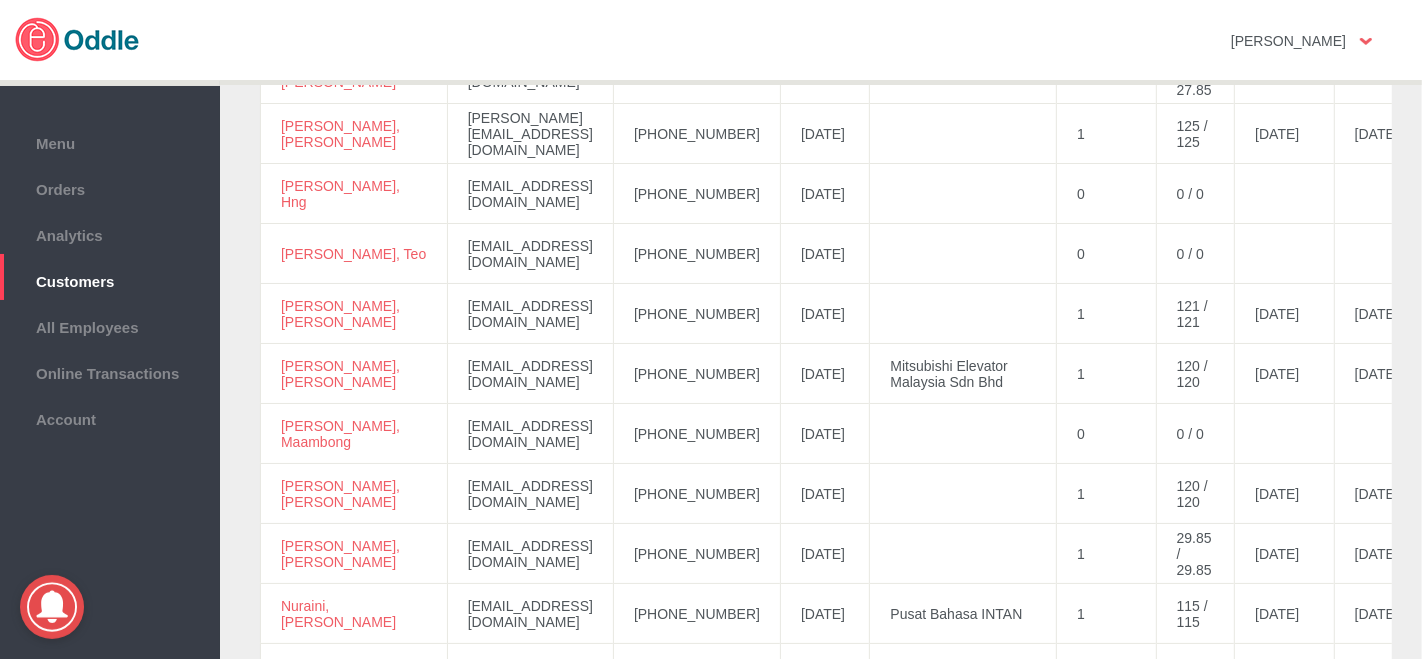 scroll, scrollTop: 771, scrollLeft: 0, axis: vertical 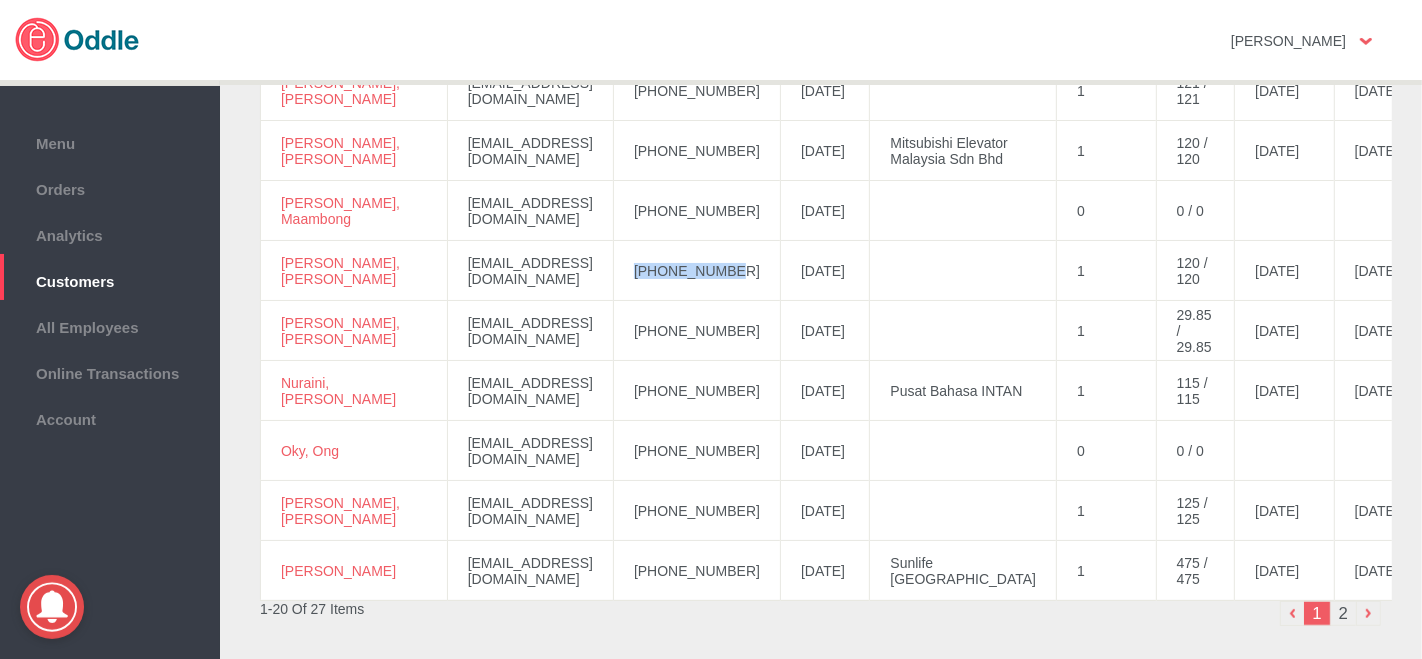 drag, startPoint x: 726, startPoint y: 277, endPoint x: 625, endPoint y: 280, distance: 101.04455 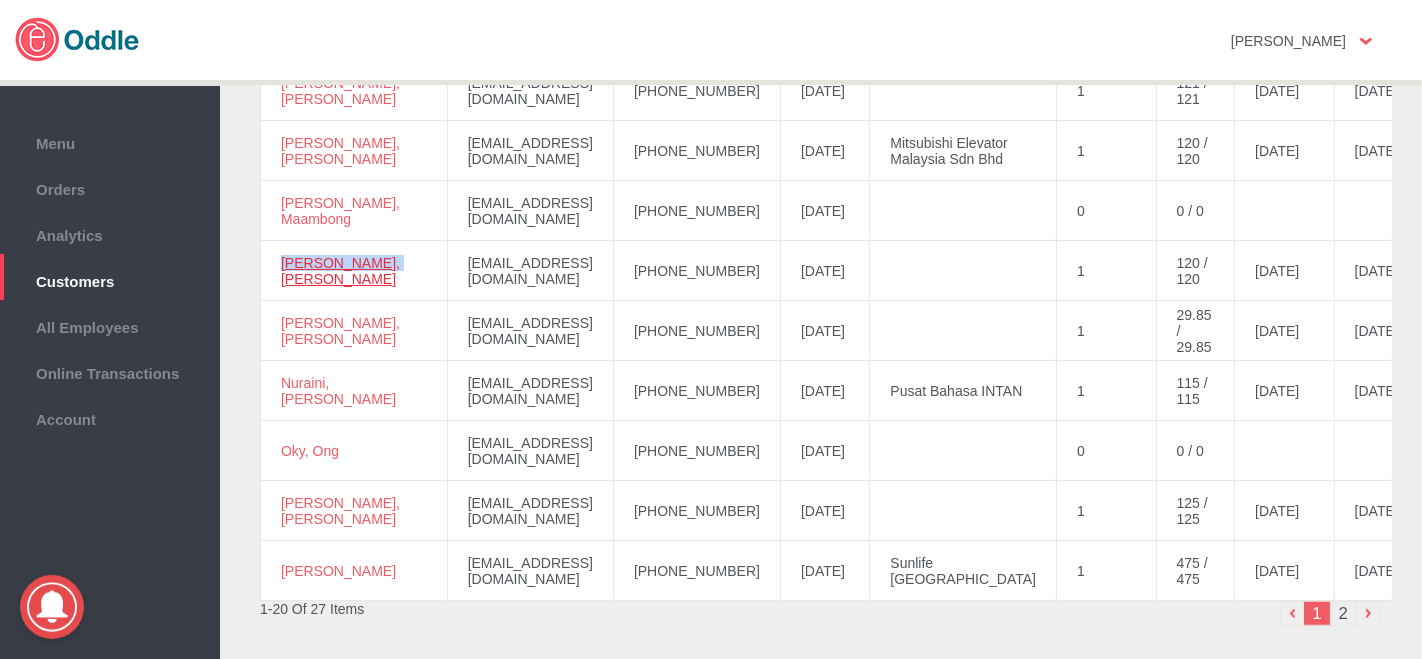 drag, startPoint x: 336, startPoint y: 284, endPoint x: 285, endPoint y: 276, distance: 51.62364 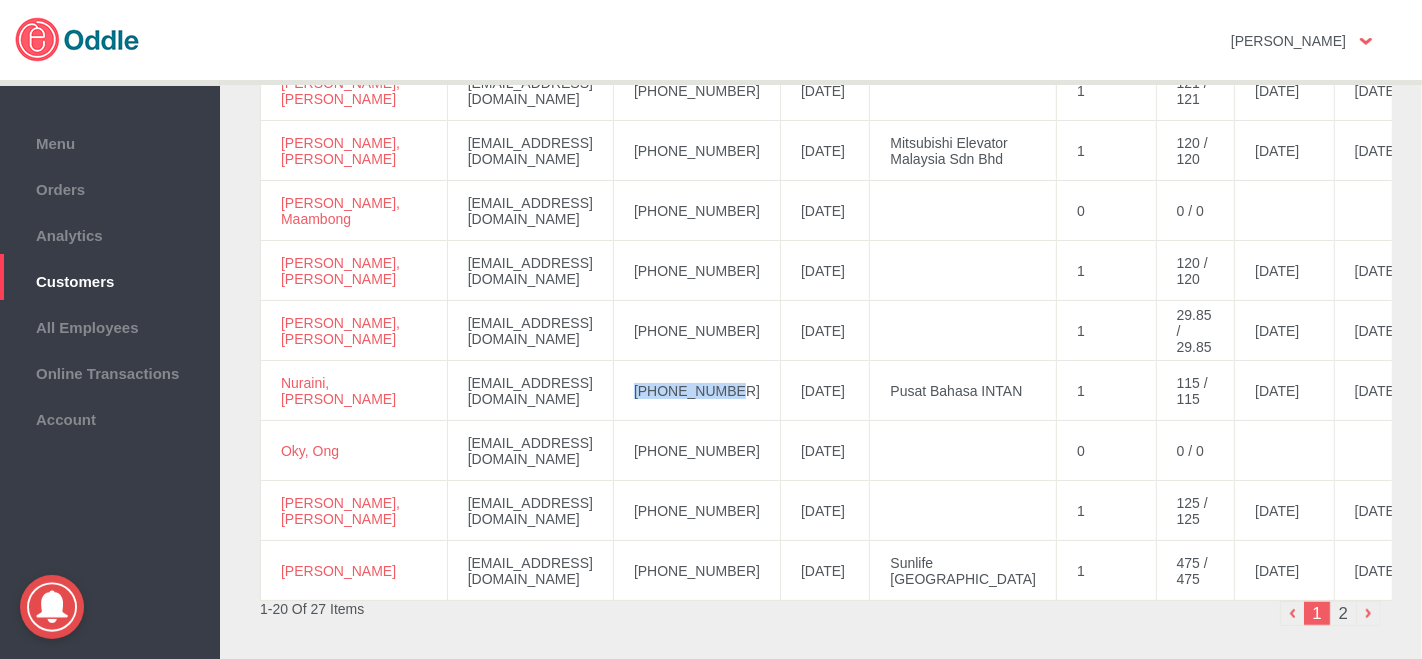 drag, startPoint x: 731, startPoint y: 396, endPoint x: 611, endPoint y: 407, distance: 120.50311 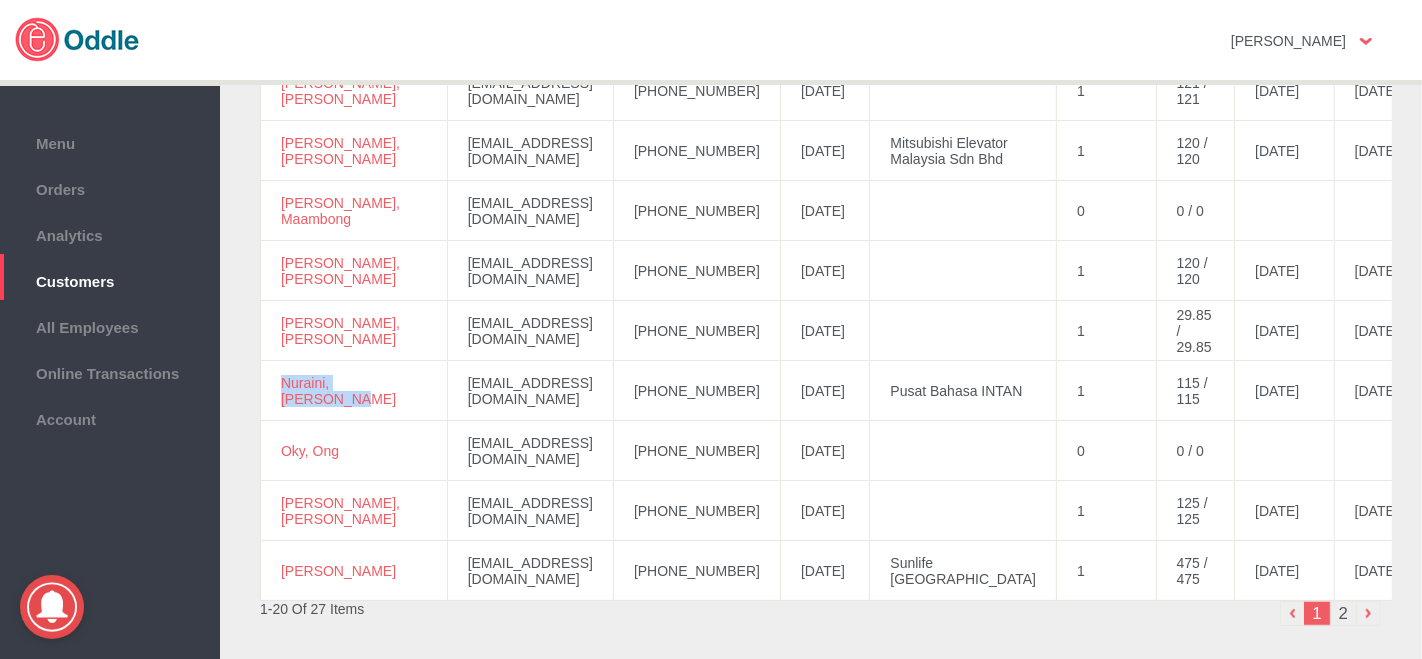 drag, startPoint x: 345, startPoint y: 403, endPoint x: 274, endPoint y: 384, distance: 73.4983 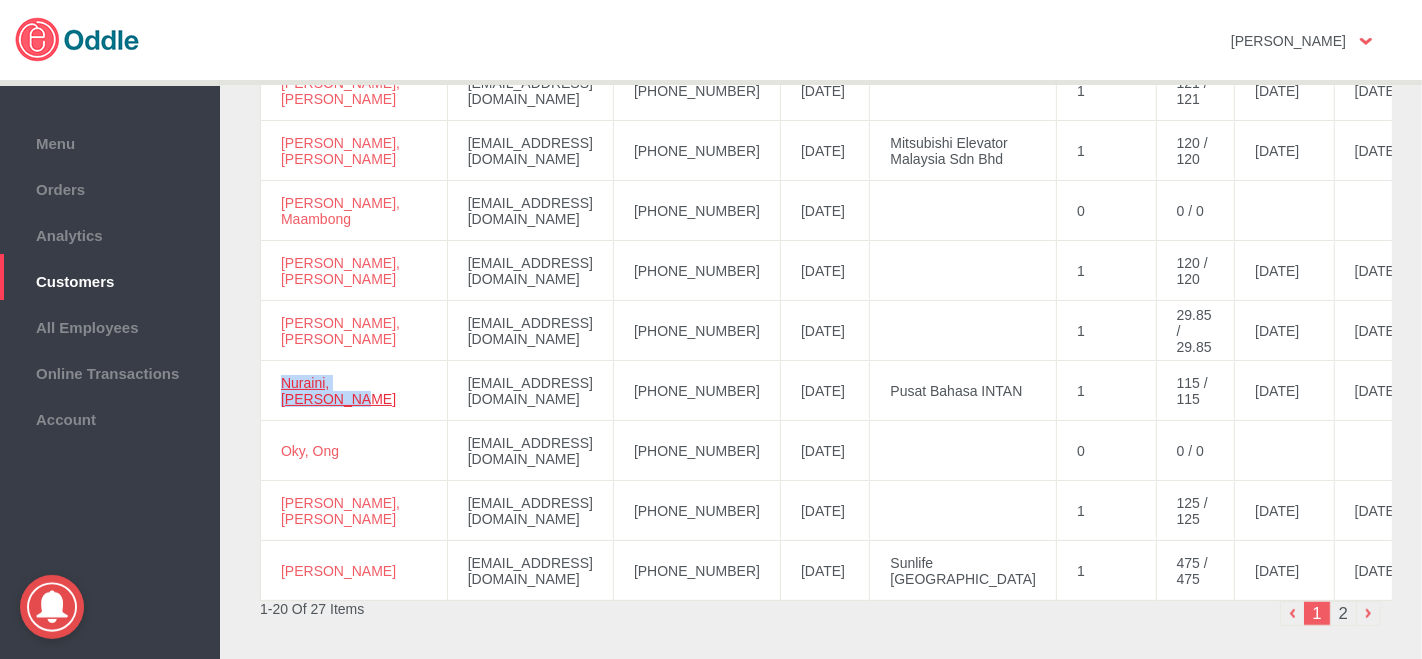 copy on "Nuraini, Abd Rahman" 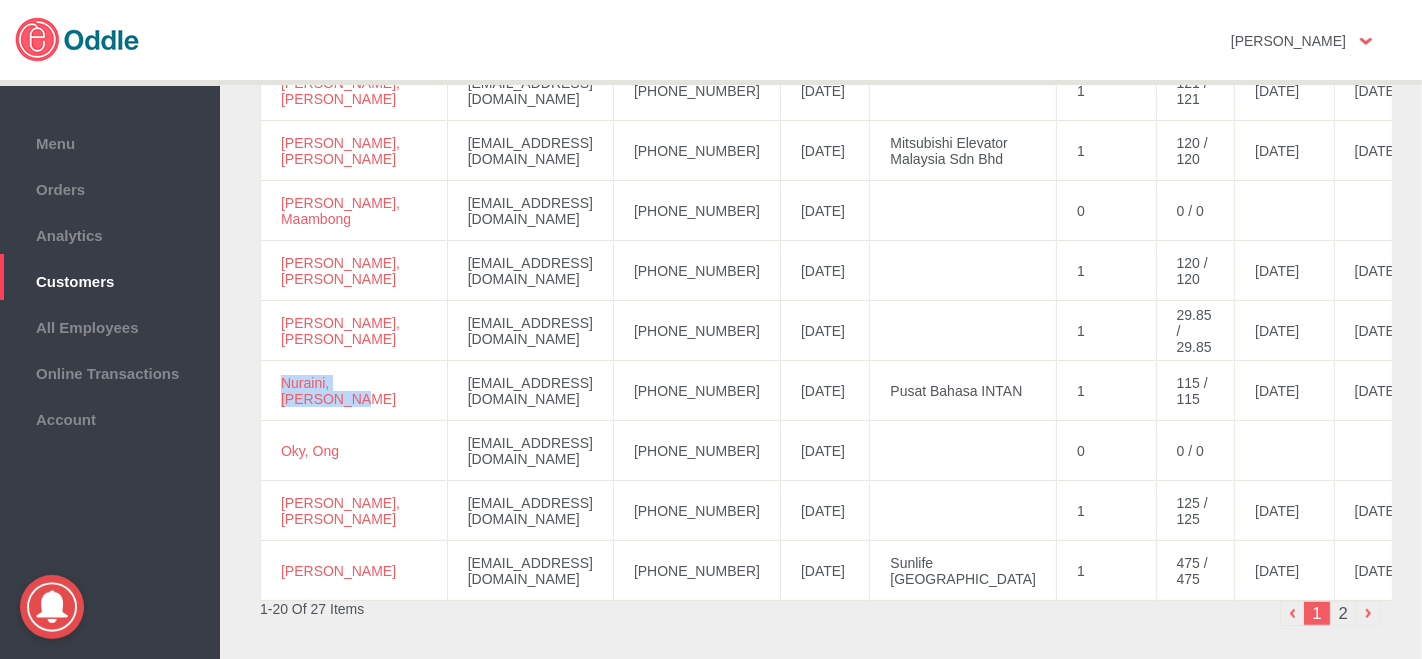 scroll, scrollTop: 1105, scrollLeft: 0, axis: vertical 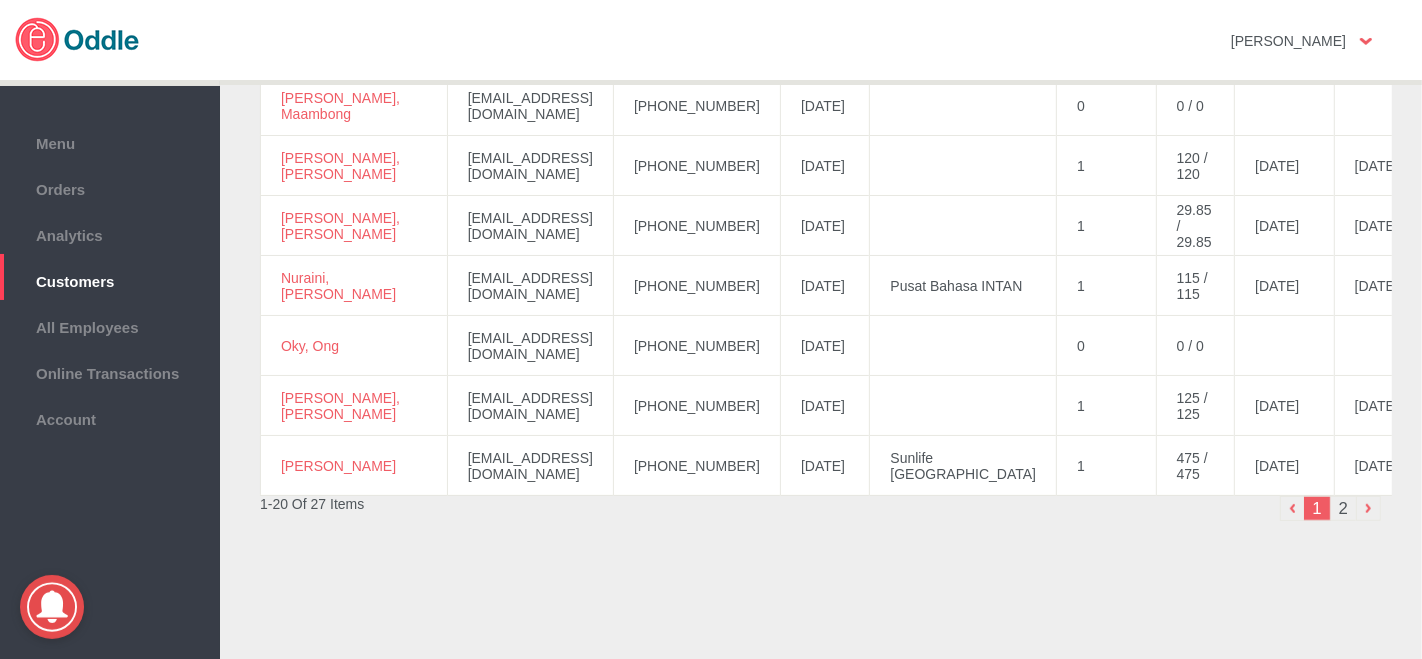 click on "2" at bounding box center (1343, 508) 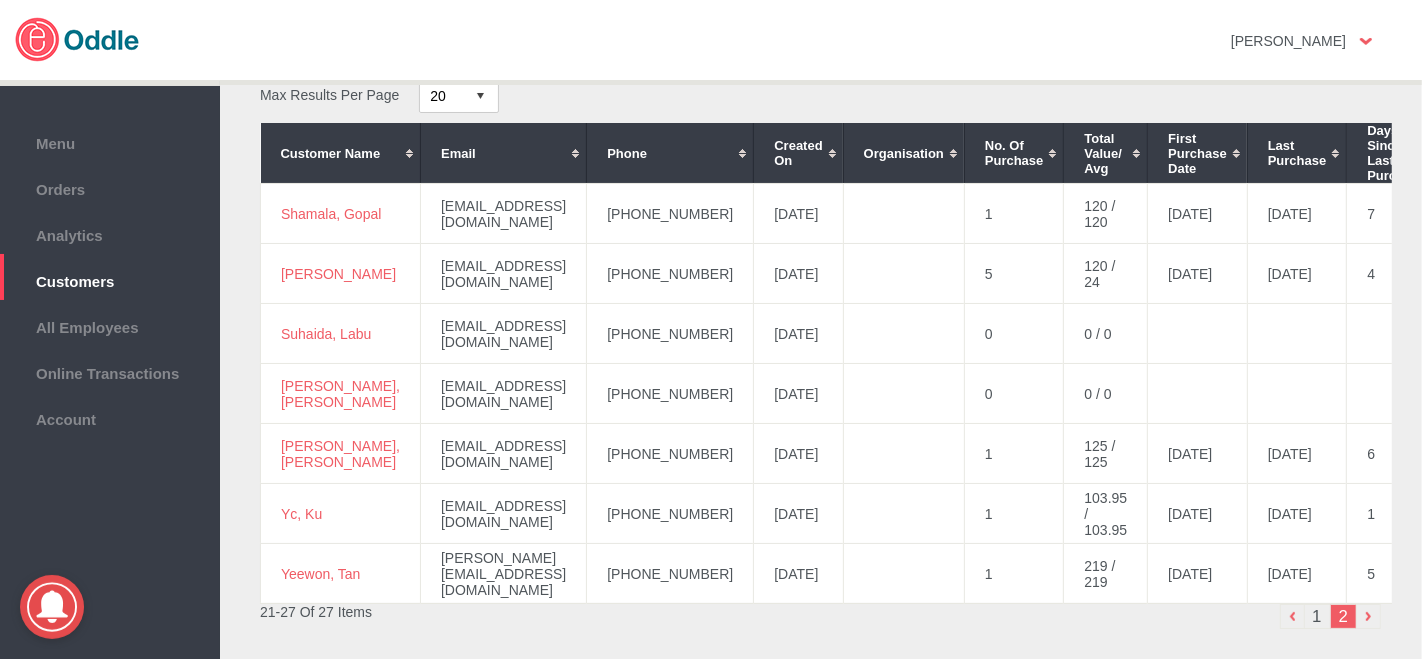 scroll, scrollTop: 216, scrollLeft: 0, axis: vertical 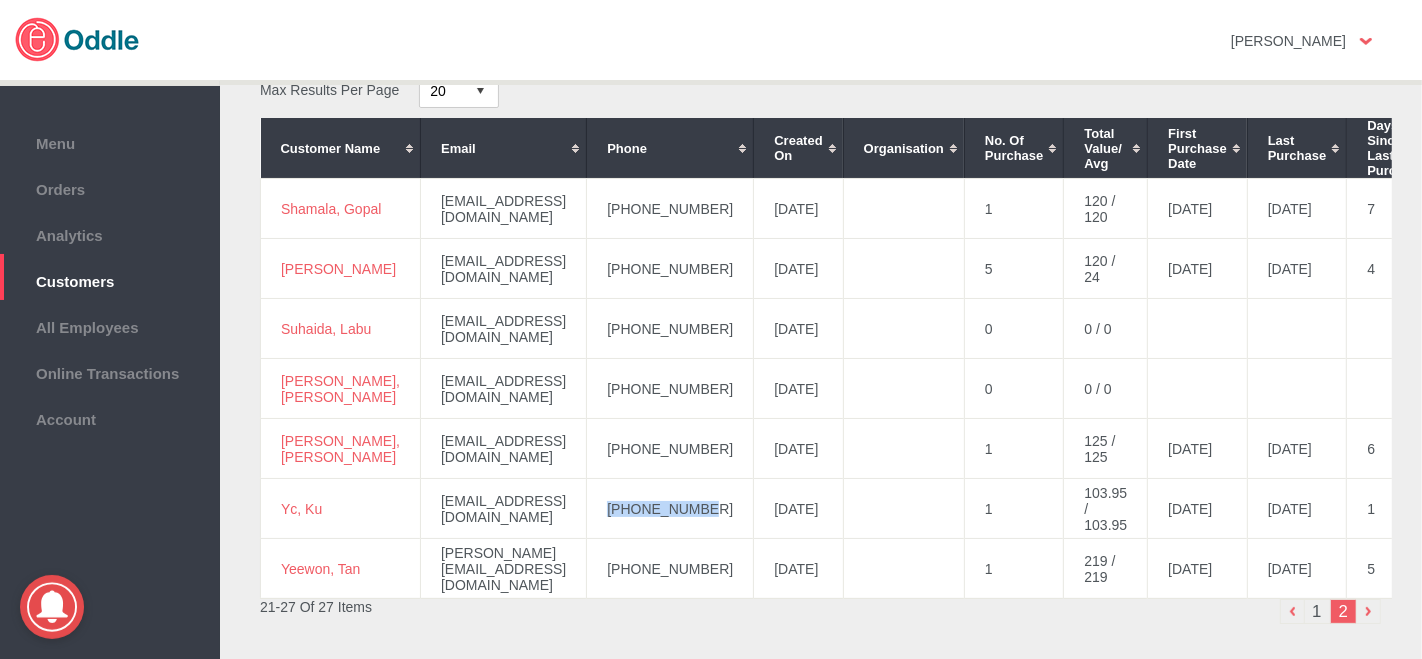 drag, startPoint x: 722, startPoint y: 517, endPoint x: 614, endPoint y: 510, distance: 108.226616 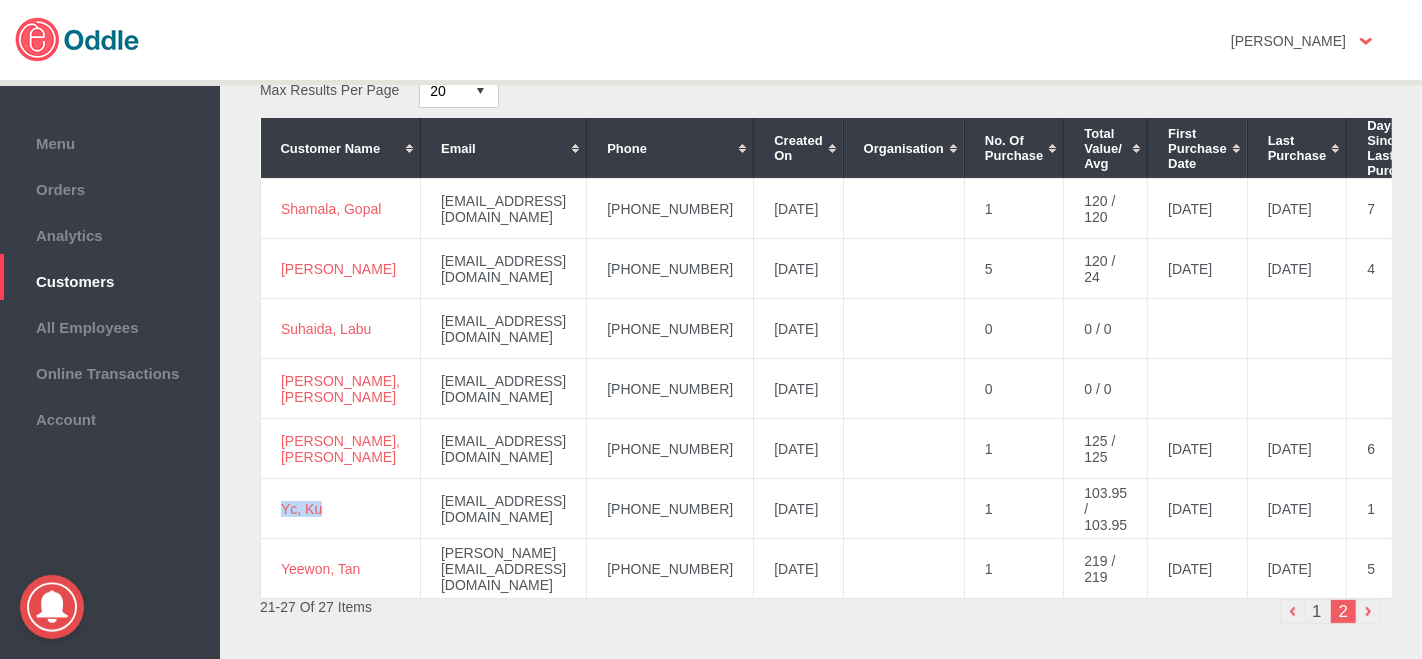 drag, startPoint x: 329, startPoint y: 507, endPoint x: 265, endPoint y: 506, distance: 64.00781 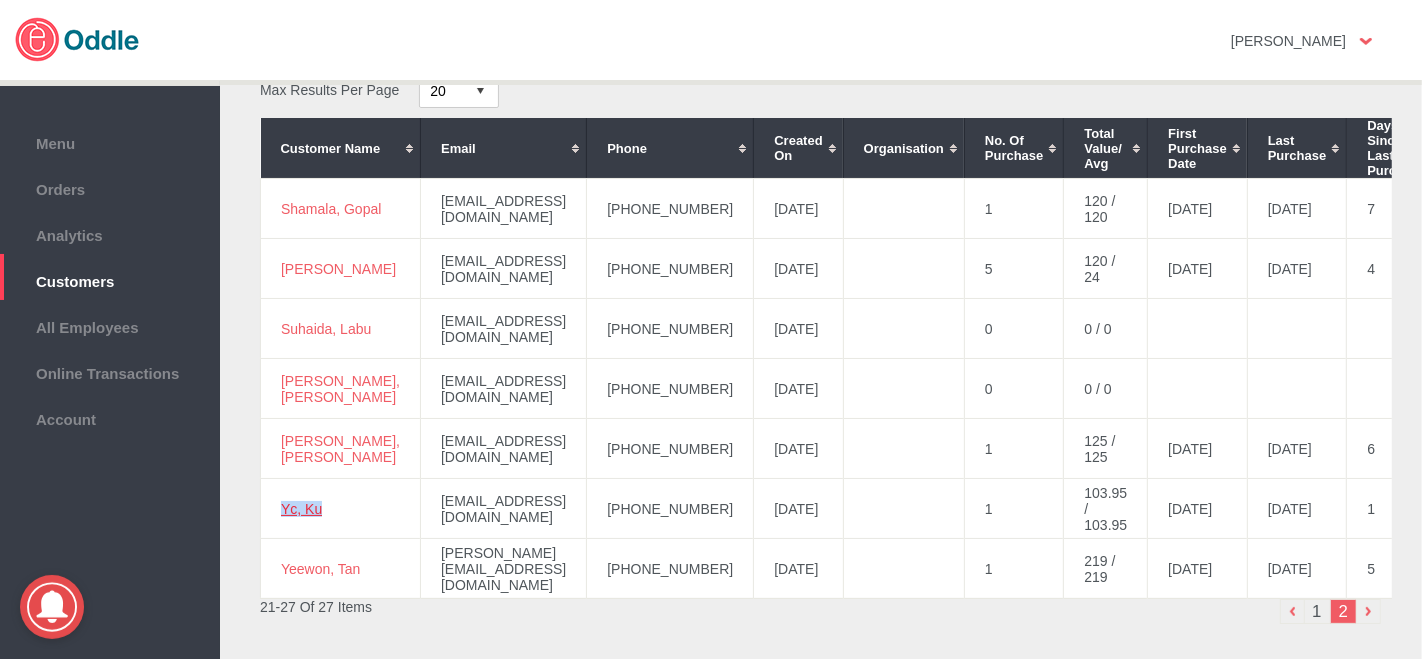 copy on "Yc, Ku" 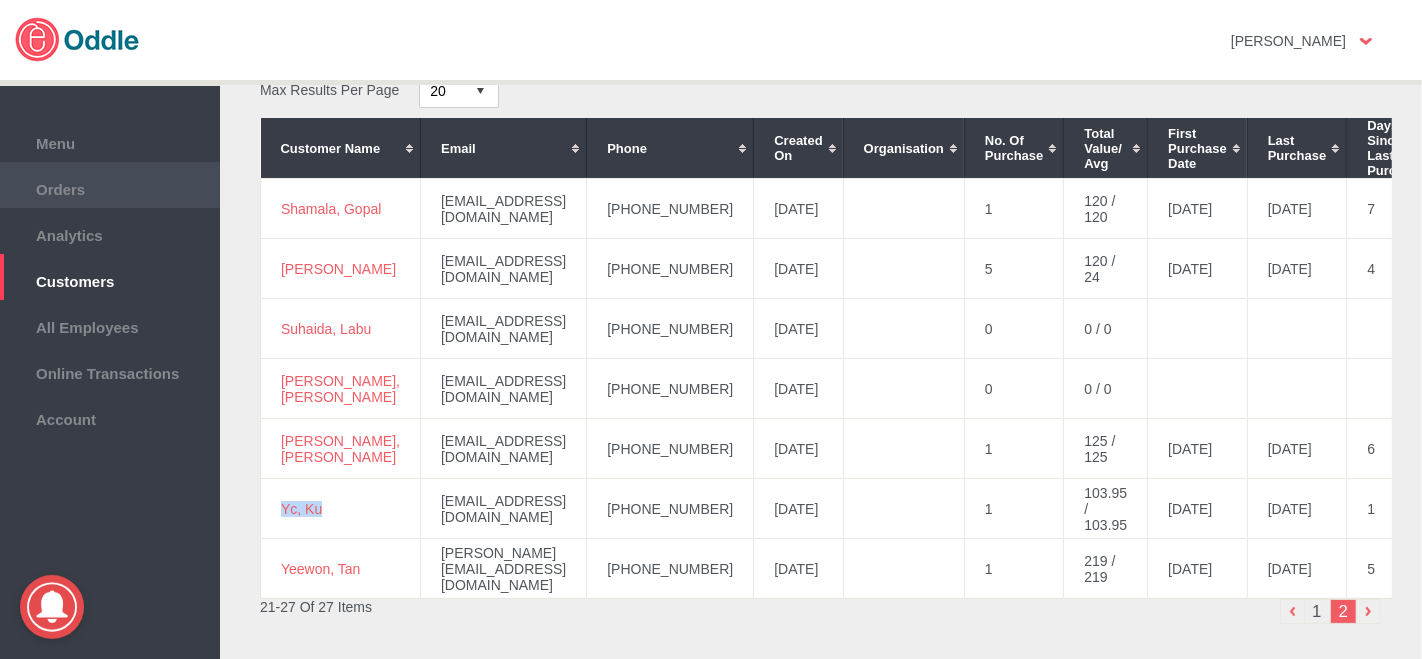 click on "Orders" at bounding box center (110, 187) 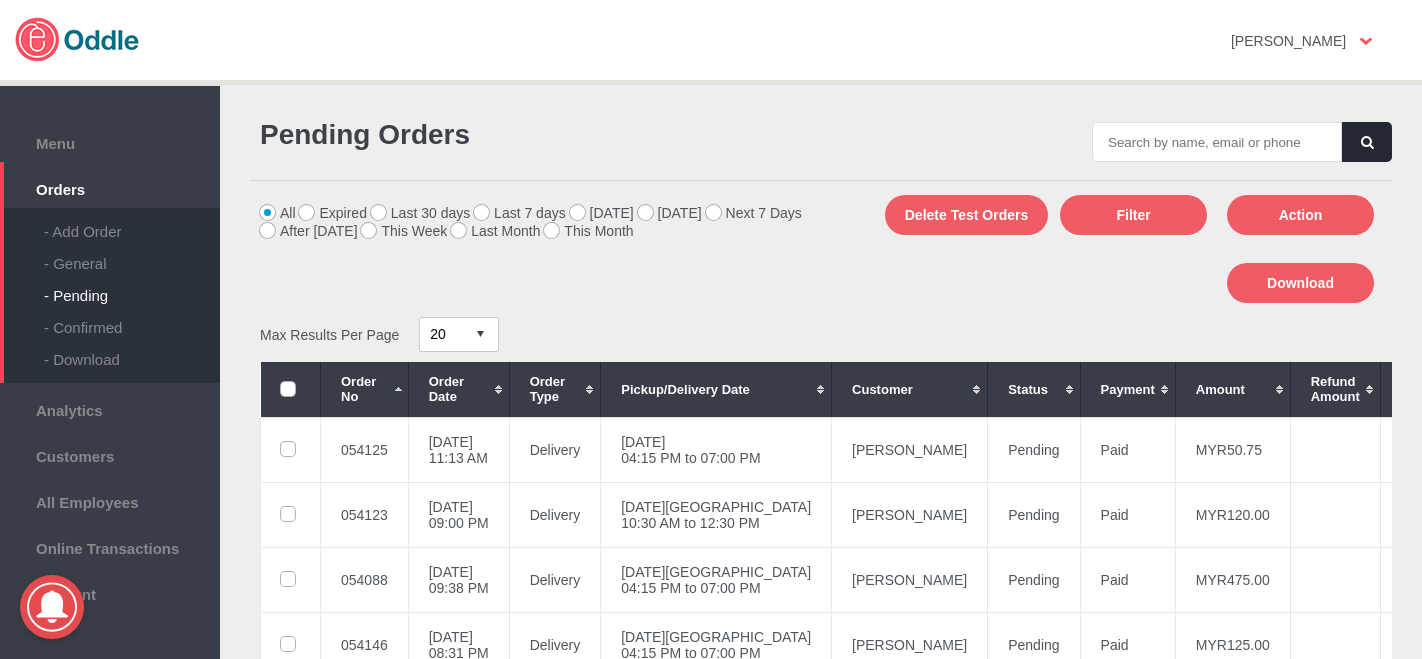 scroll, scrollTop: 0, scrollLeft: 0, axis: both 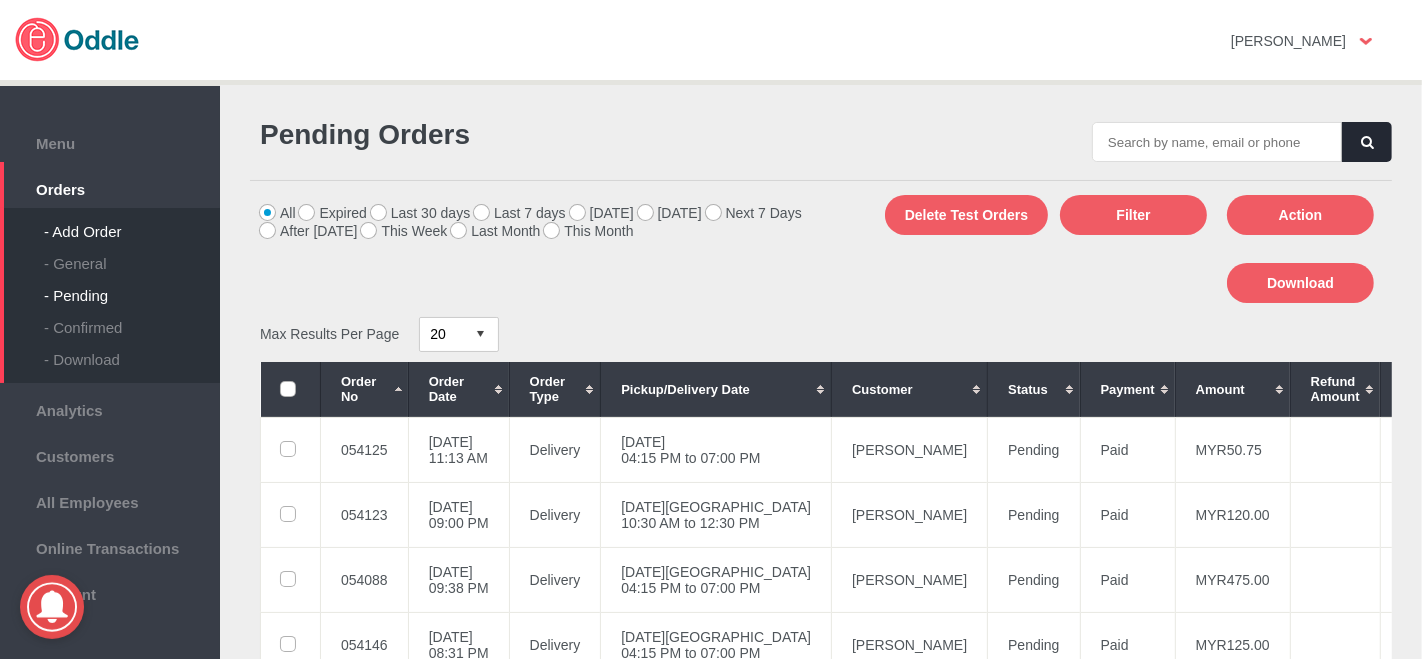 click on "- Add Order" at bounding box center (132, 224) 